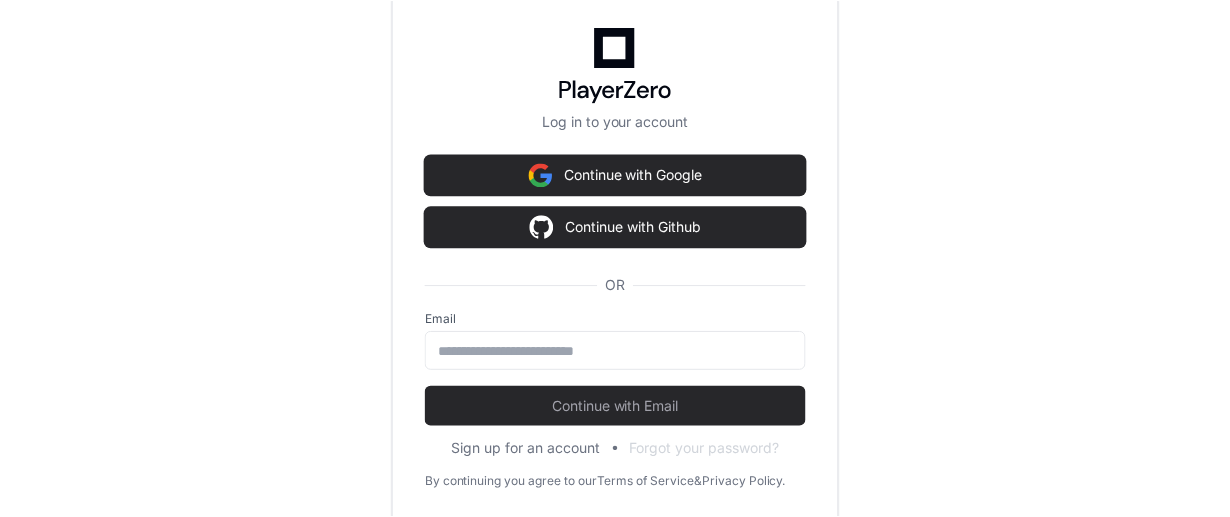 scroll, scrollTop: 0, scrollLeft: 0, axis: both 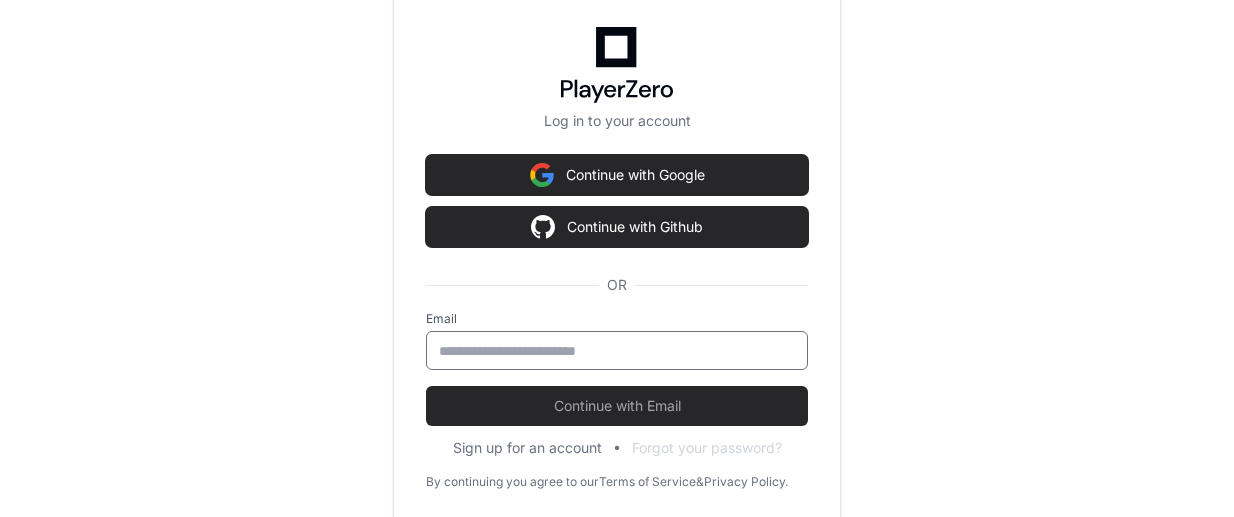 click at bounding box center [617, 351] 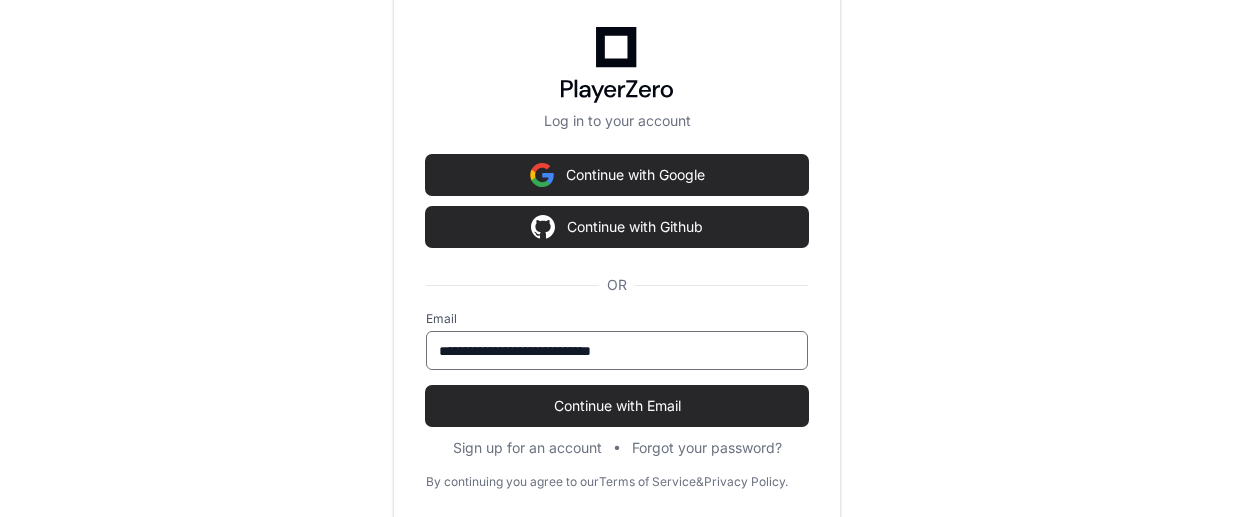 click on "**********" at bounding box center [617, 351] 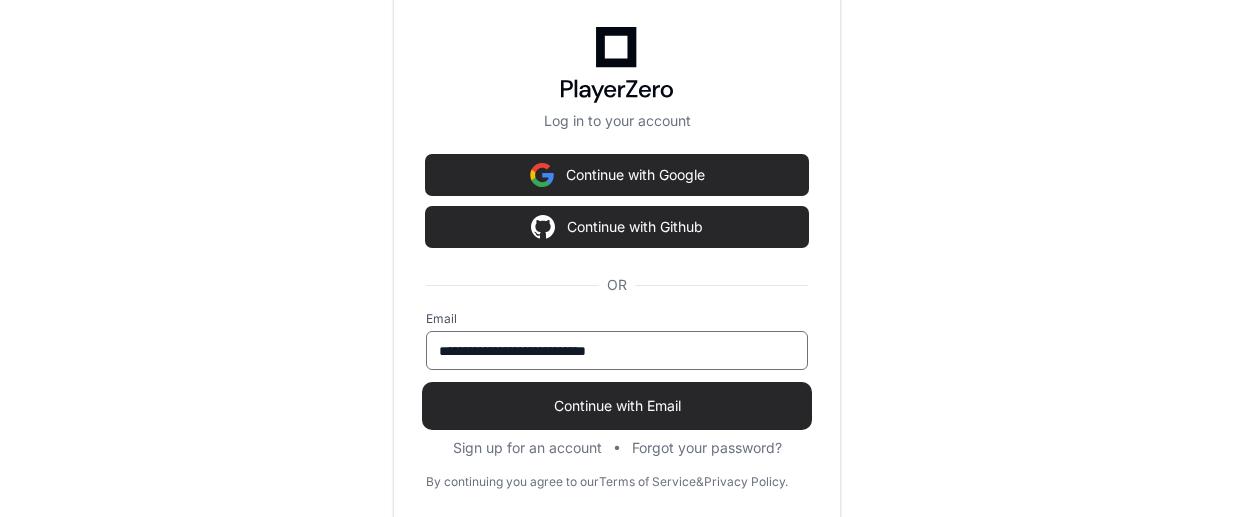 type on "**********" 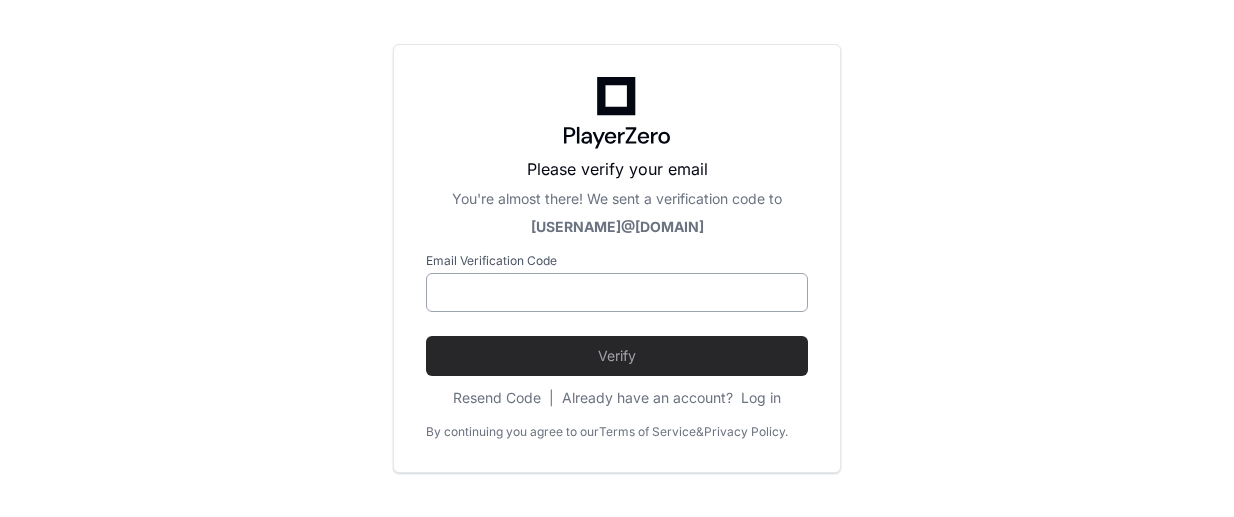 click at bounding box center (617, 292) 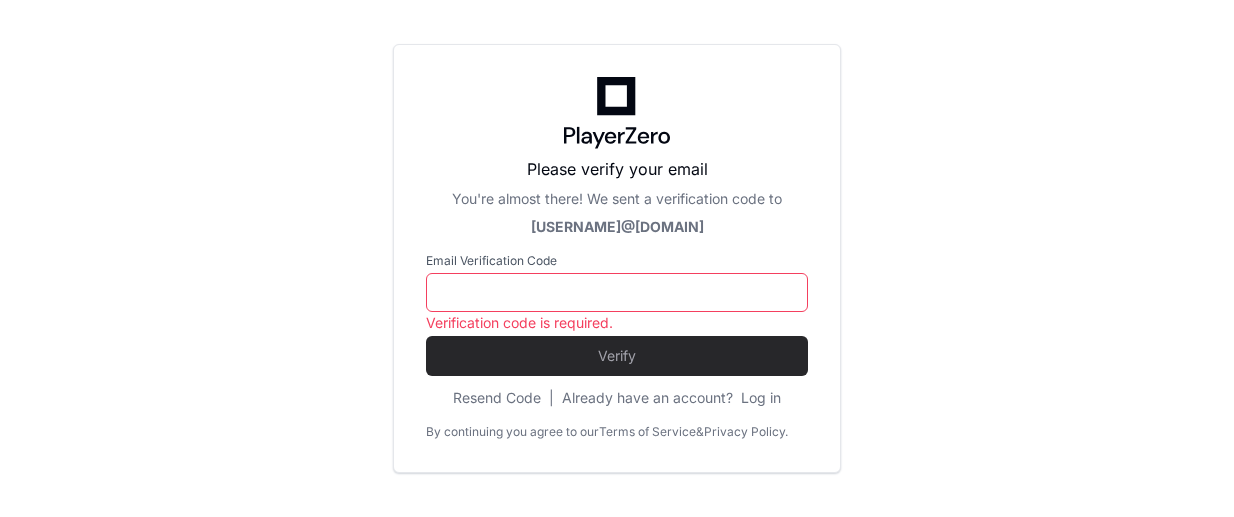 paste on "******" 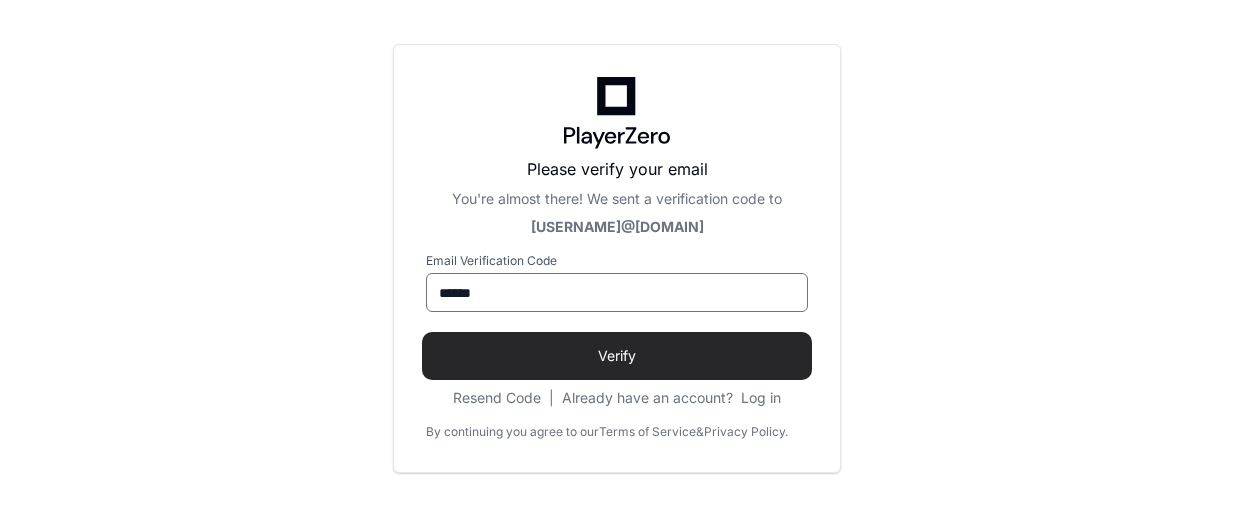 type on "******" 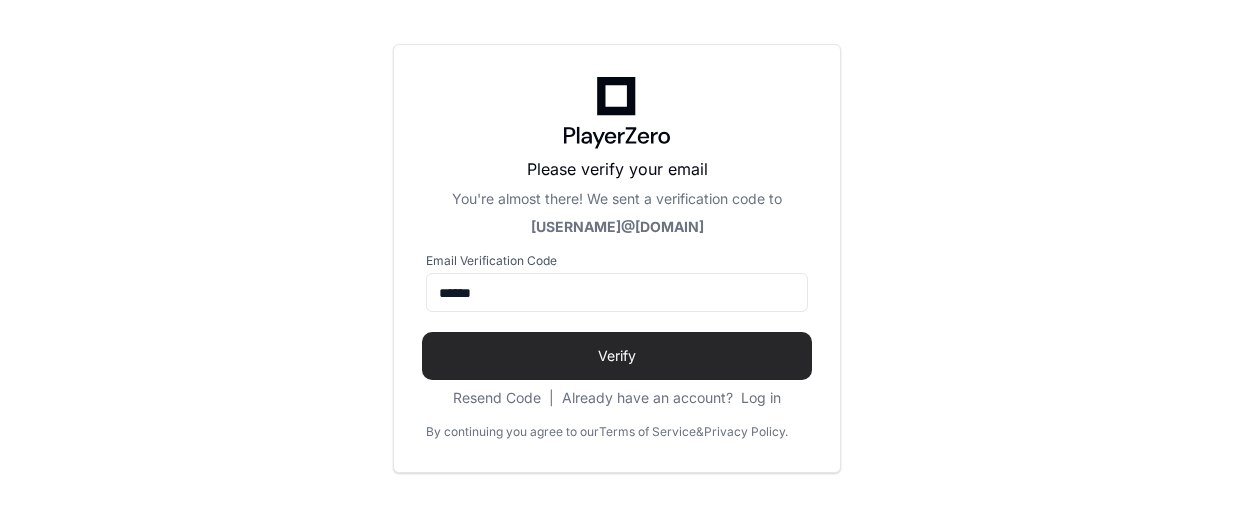 click on "Verify" at bounding box center (617, 356) 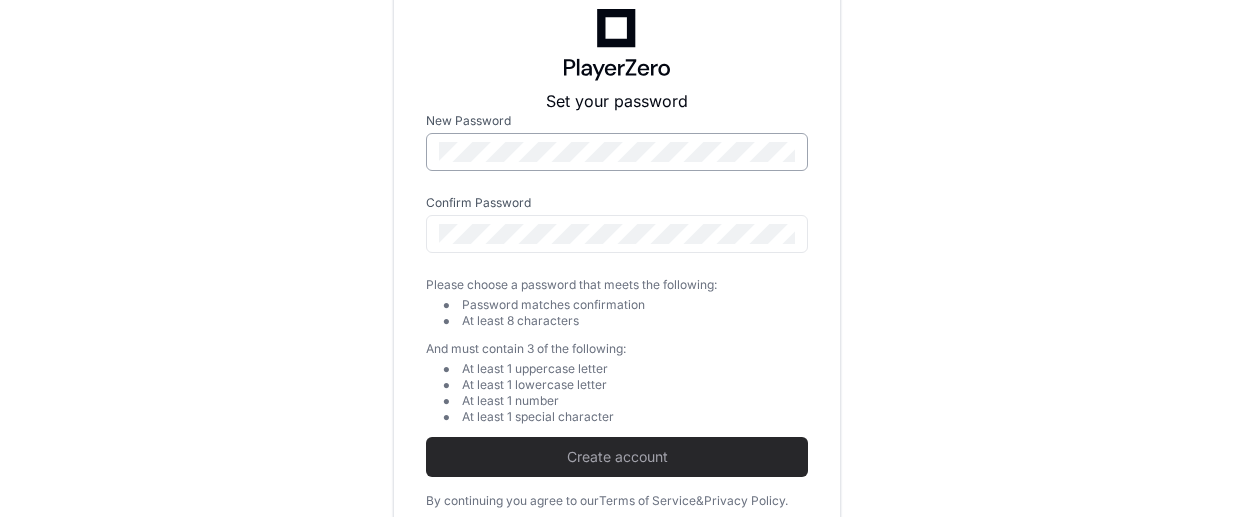 click at bounding box center [617, 152] 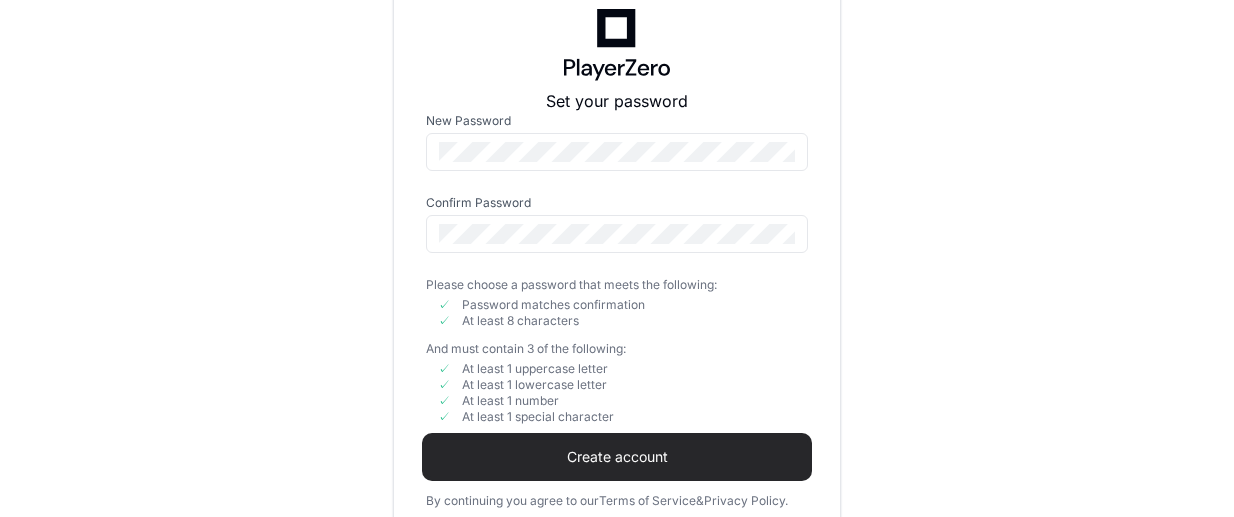 click on "Create account" at bounding box center (617, 457) 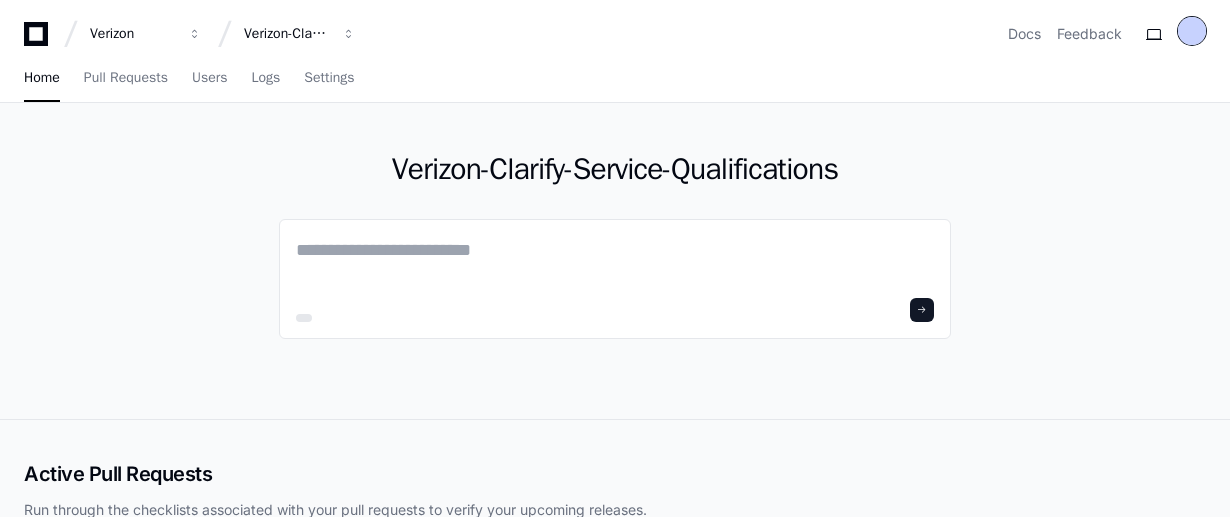 click at bounding box center (1192, 31) 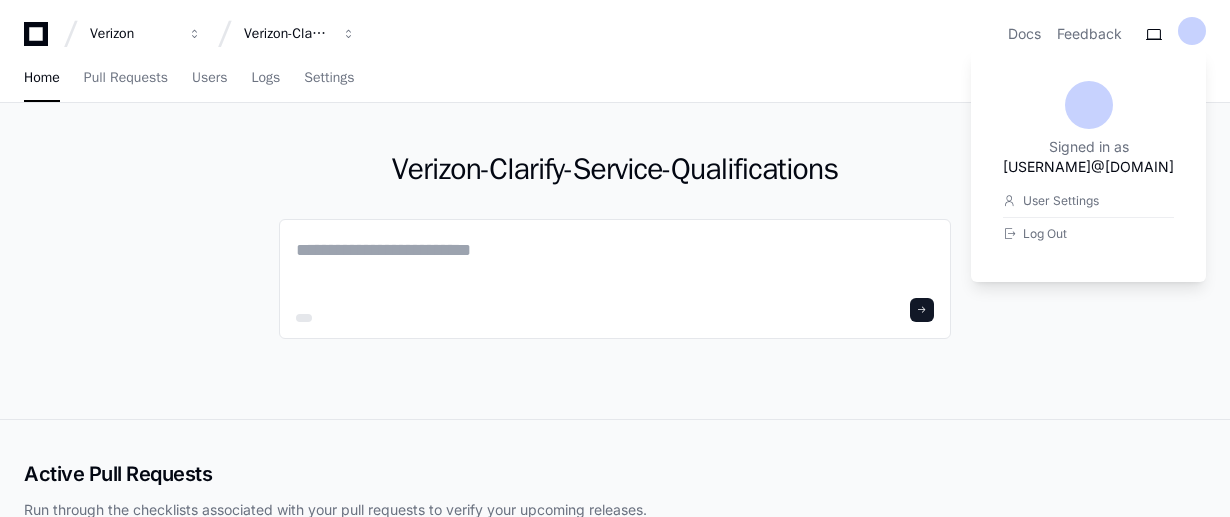 click 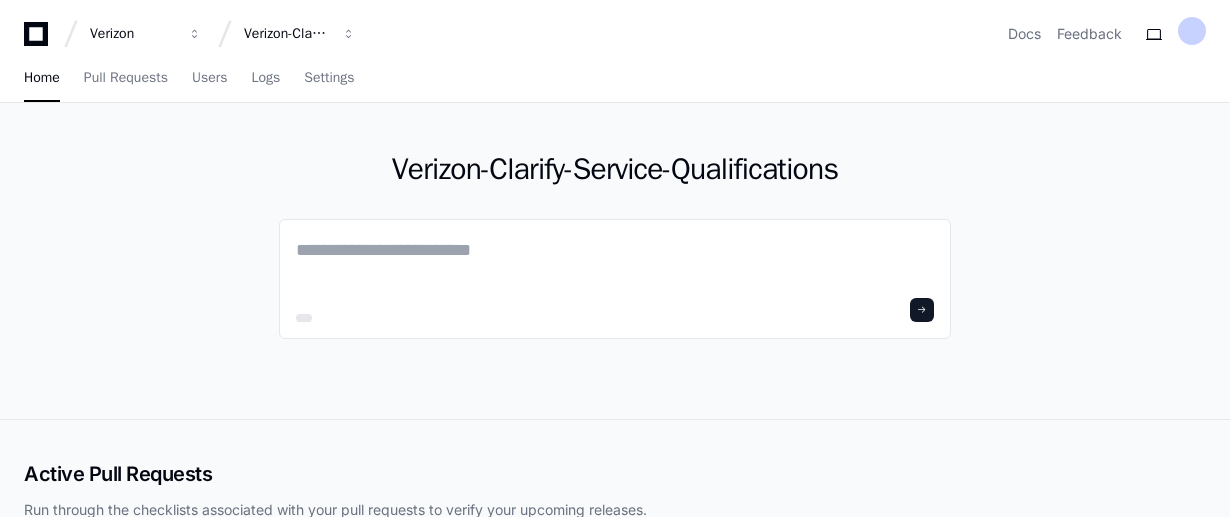 click 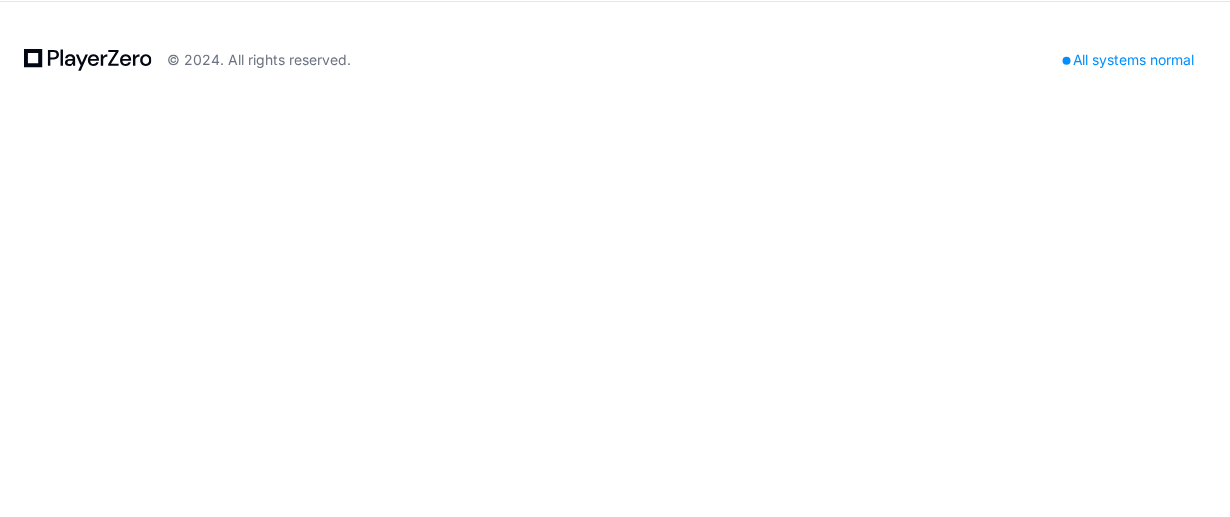 scroll, scrollTop: 0, scrollLeft: 0, axis: both 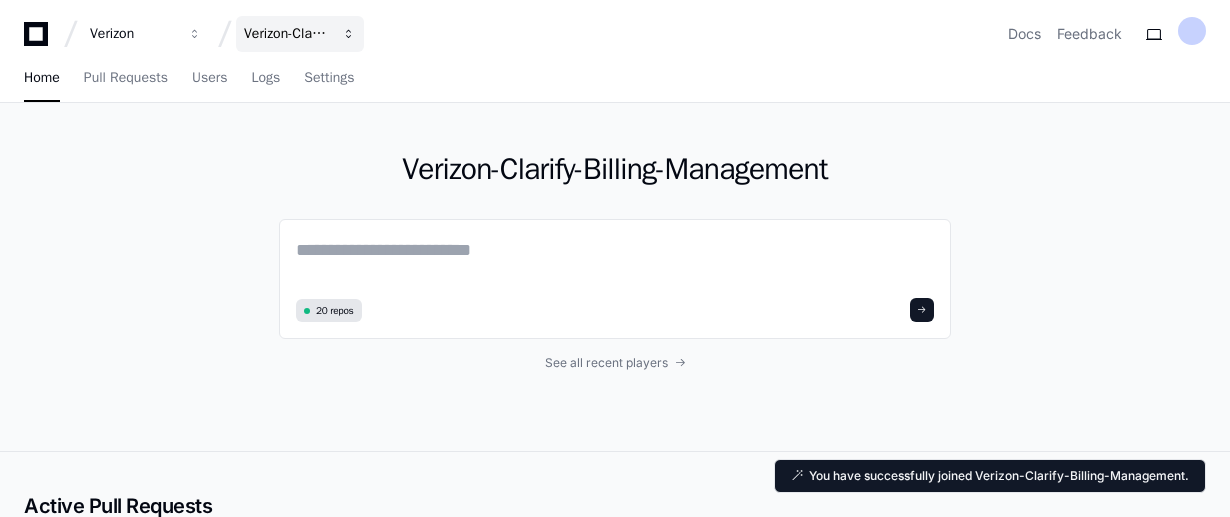 click on "Verizon-Clarify-Billing-Management" at bounding box center (133, 34) 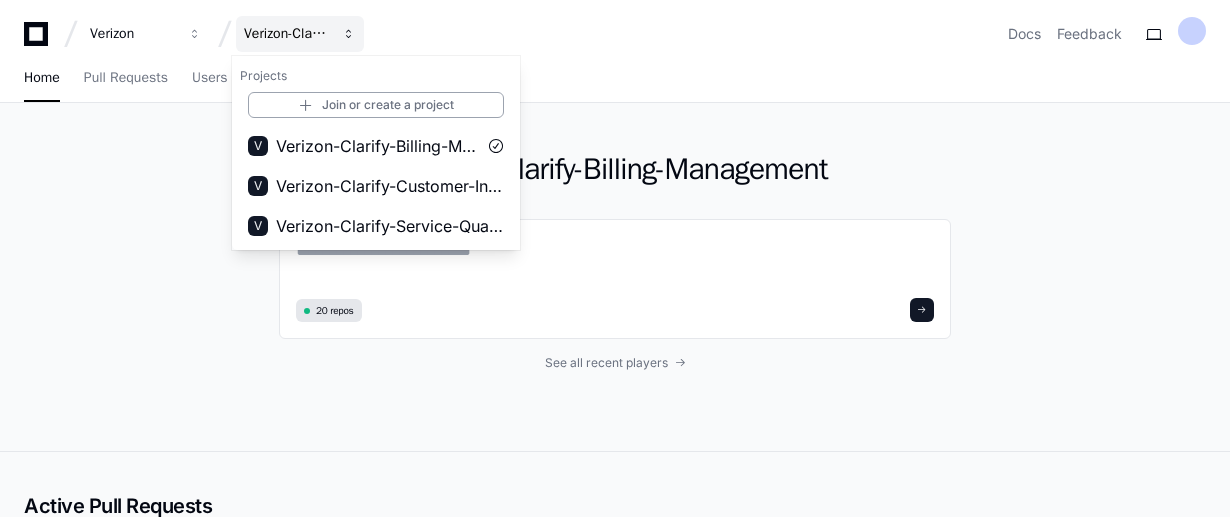 click on "Verizon-Clarify-Billing-Management" at bounding box center [287, 34] 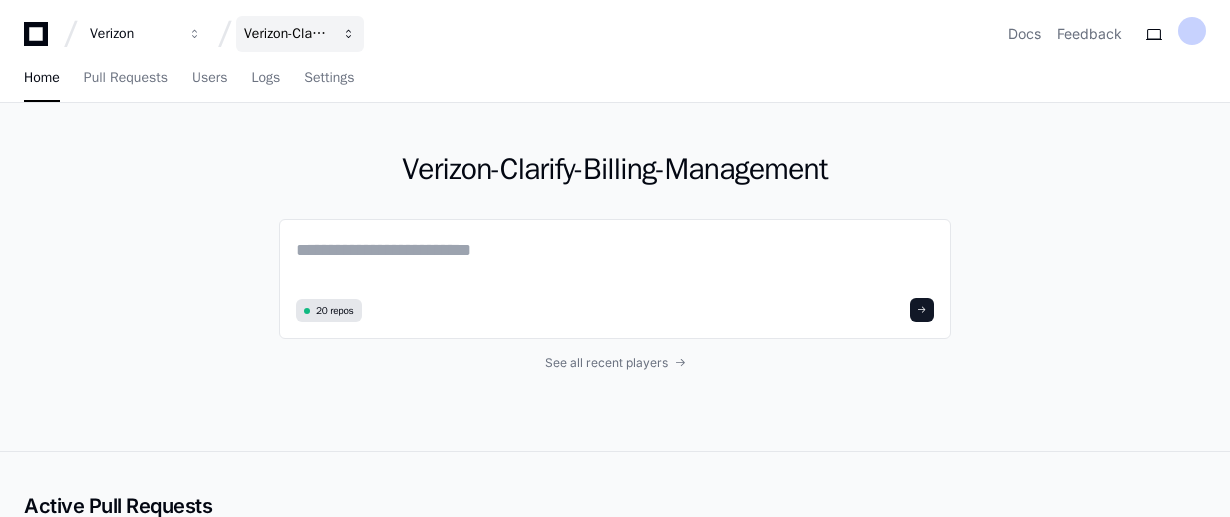 click on "Verizon-Clarify-Billing-Management" at bounding box center (133, 34) 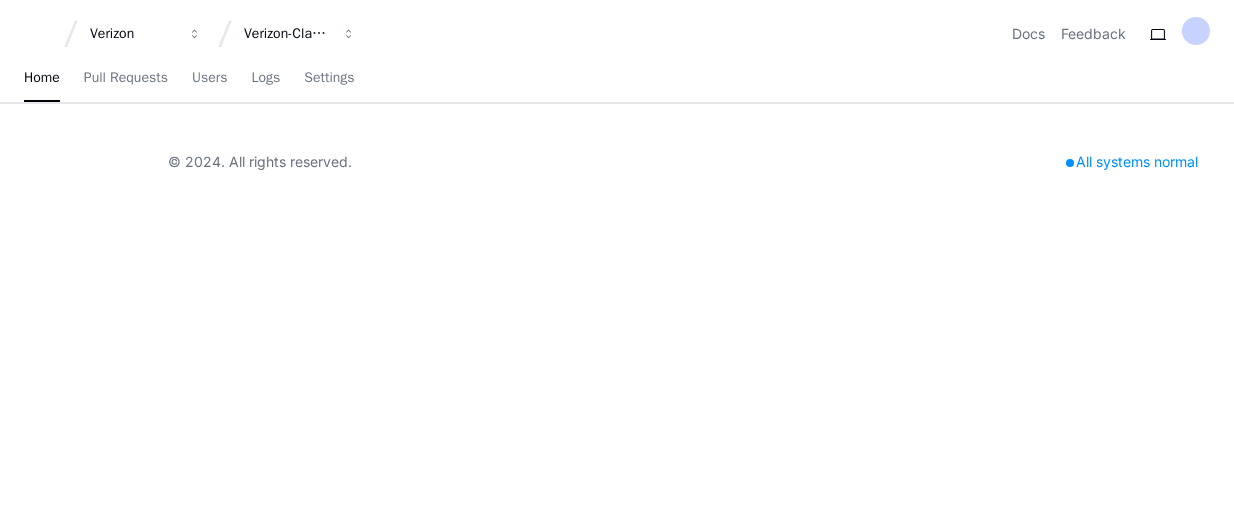 scroll, scrollTop: 0, scrollLeft: 0, axis: both 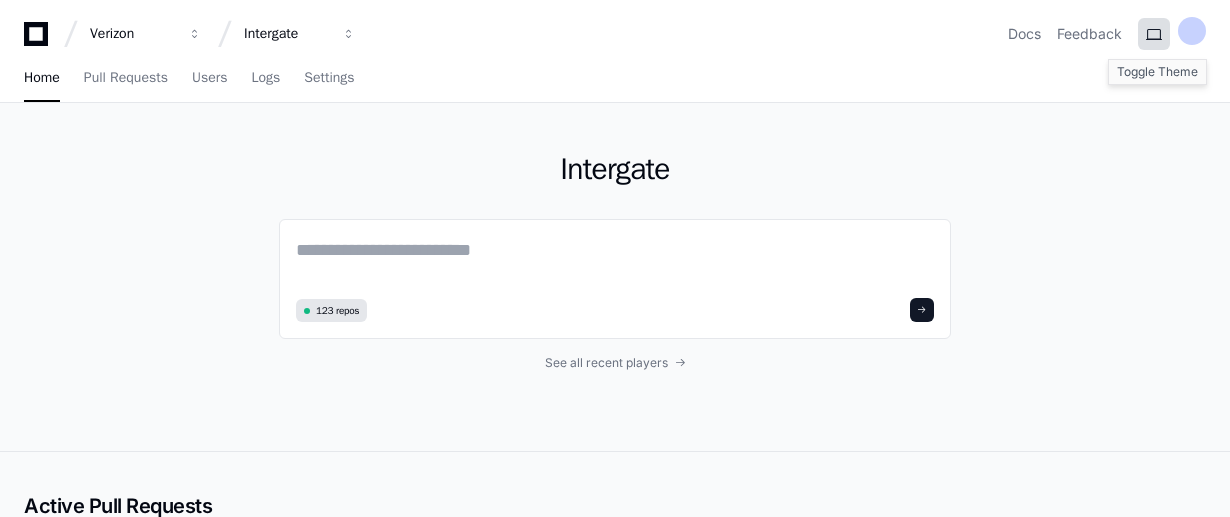 click at bounding box center [1154, 34] 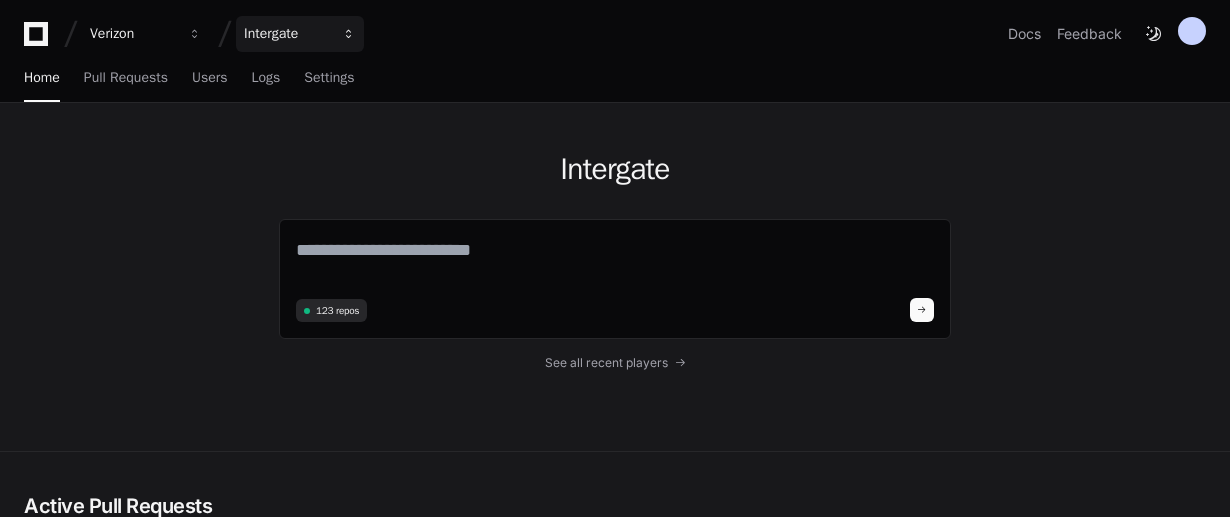 click at bounding box center [195, 34] 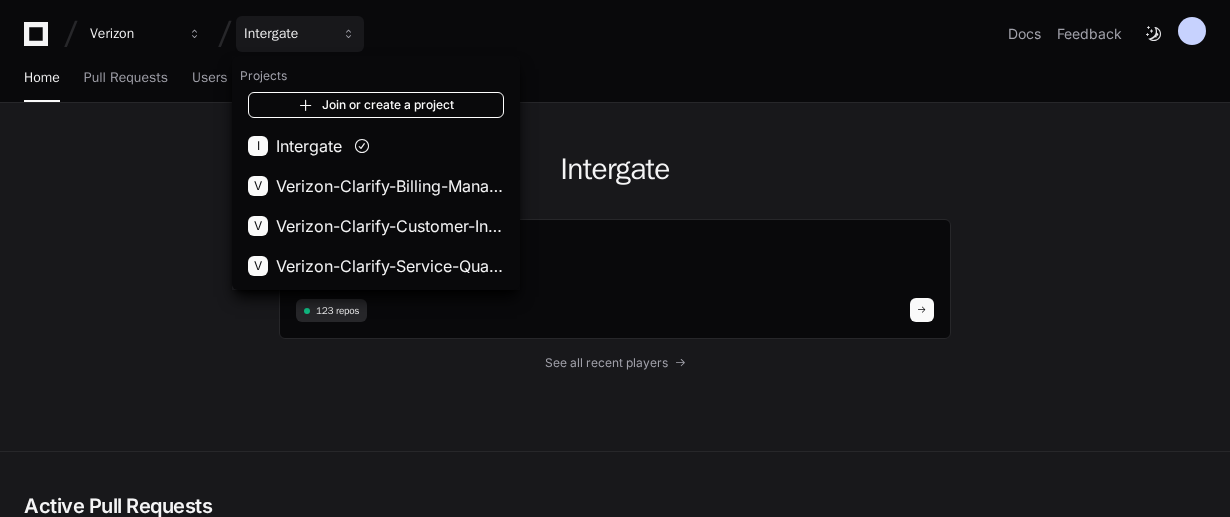 click on "Join or create a project" at bounding box center [376, 105] 